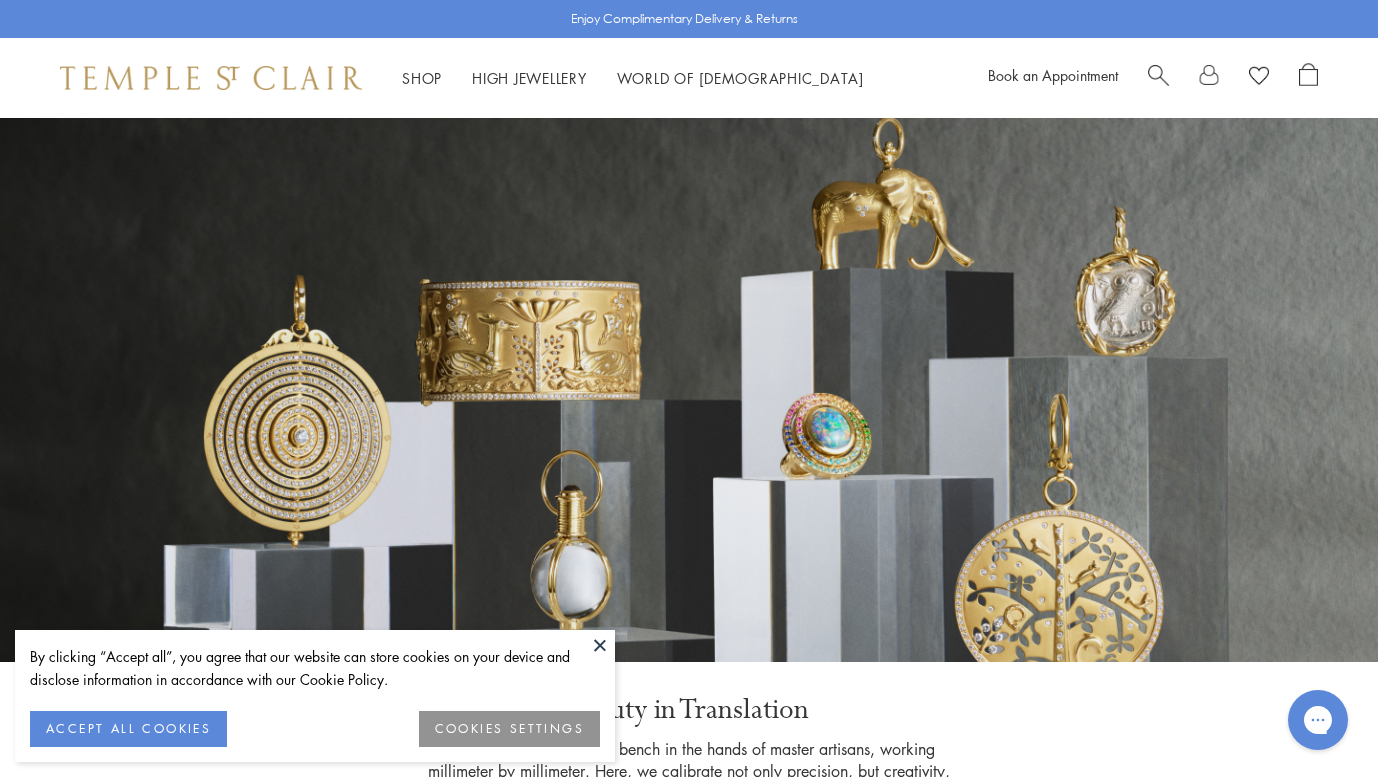 scroll, scrollTop: 0, scrollLeft: 0, axis: both 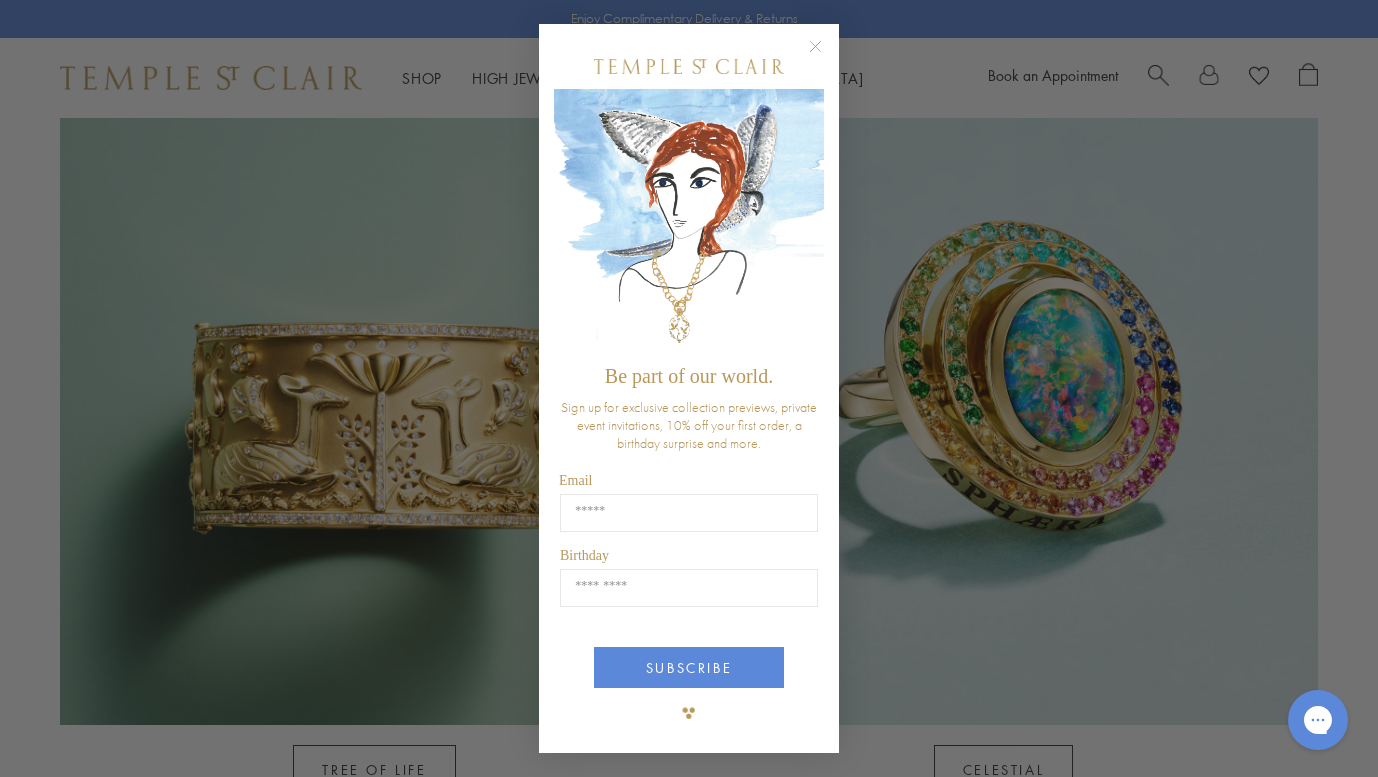 click 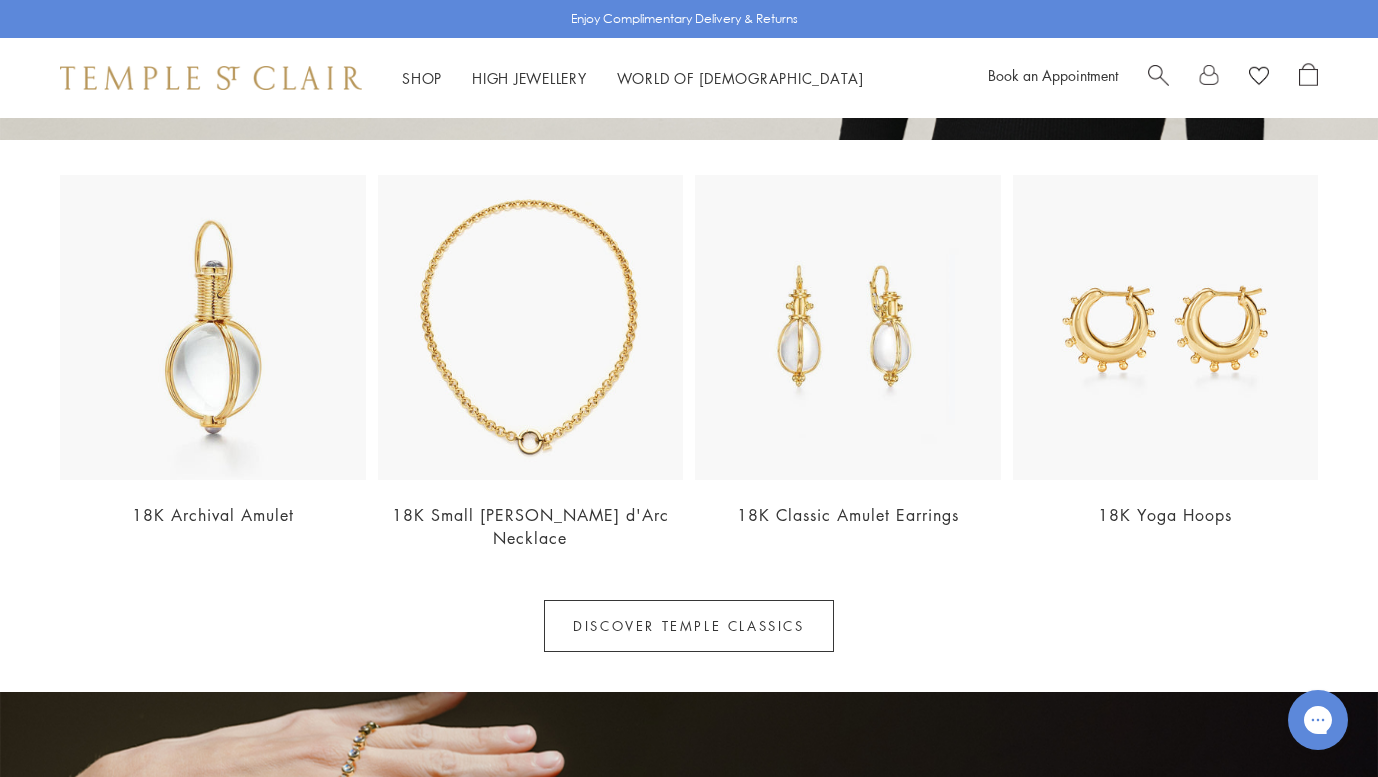 scroll, scrollTop: 2770, scrollLeft: 0, axis: vertical 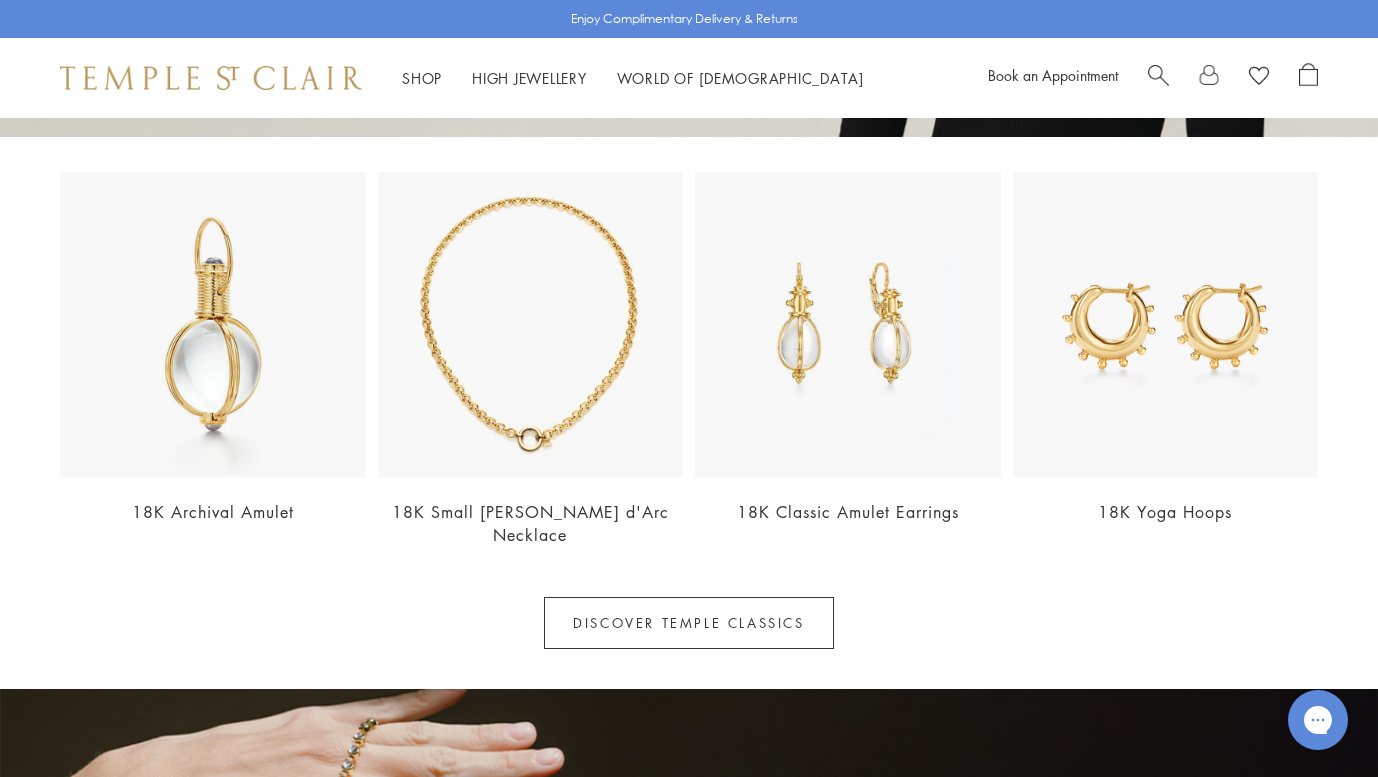 click at bounding box center (531, 325) 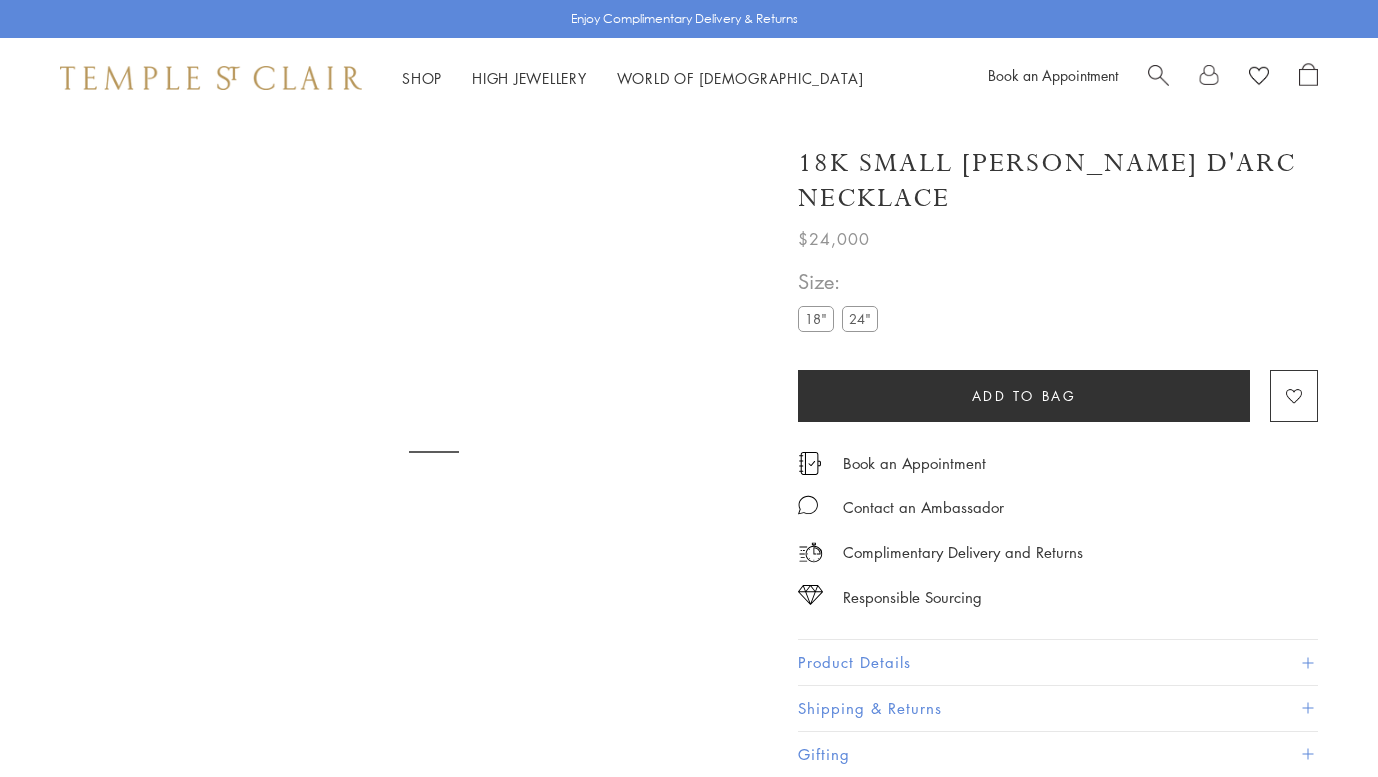 scroll, scrollTop: 0, scrollLeft: 0, axis: both 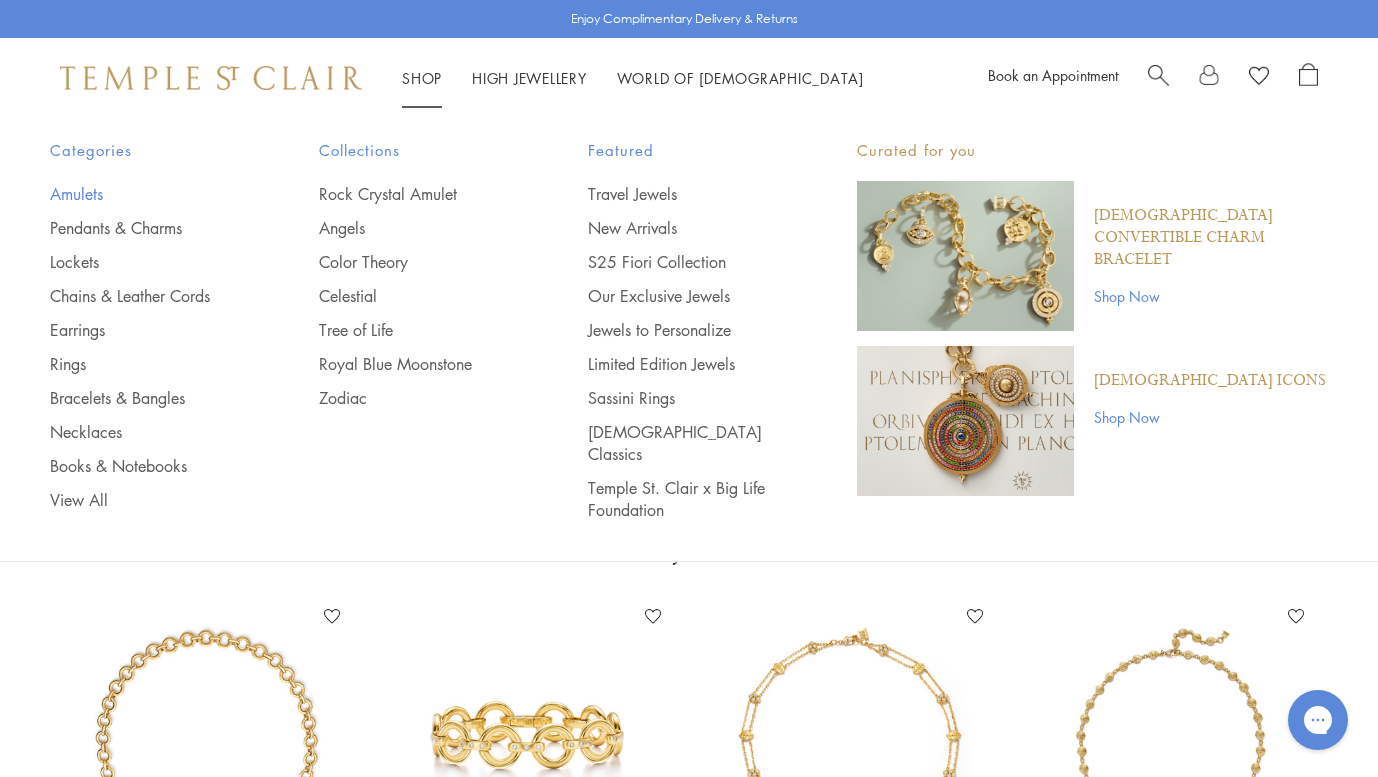 click on "Amulets" at bounding box center [144, 194] 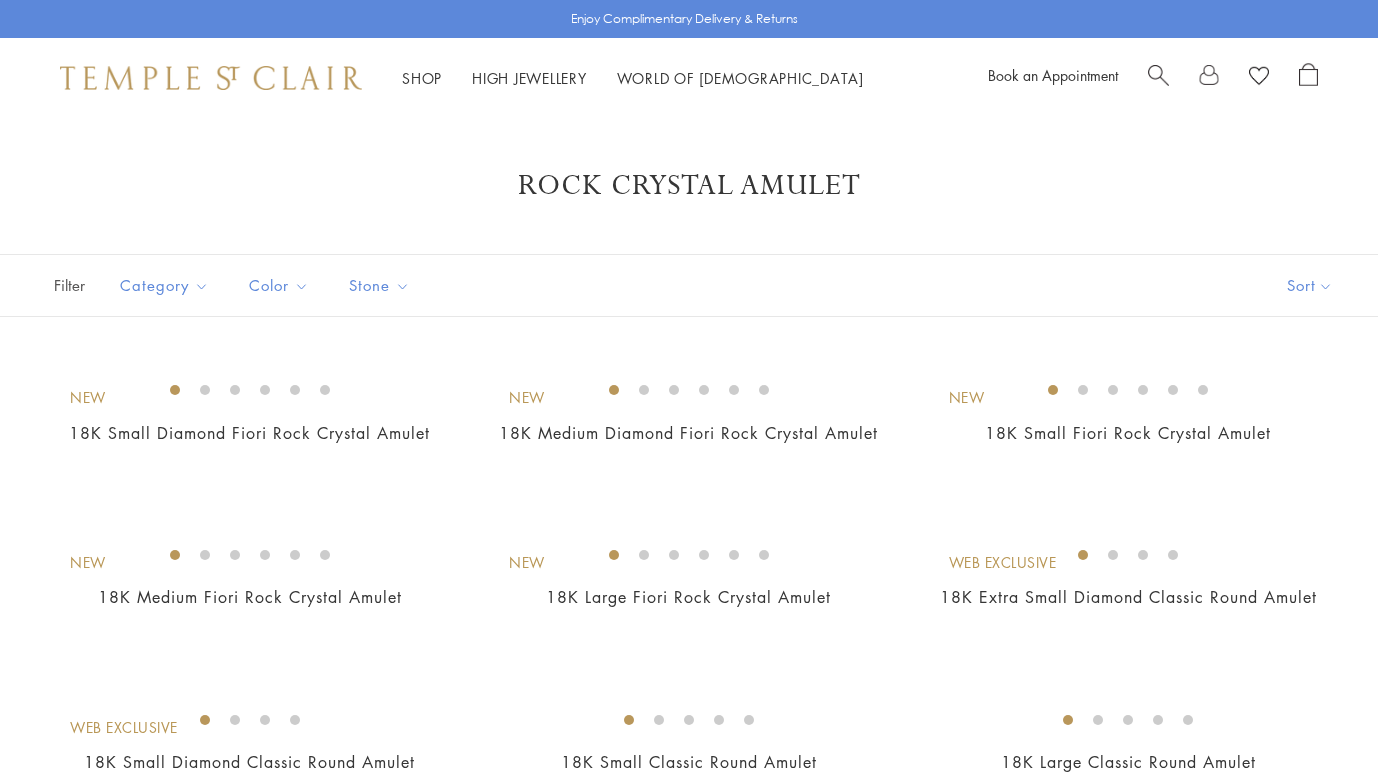 scroll, scrollTop: 0, scrollLeft: 0, axis: both 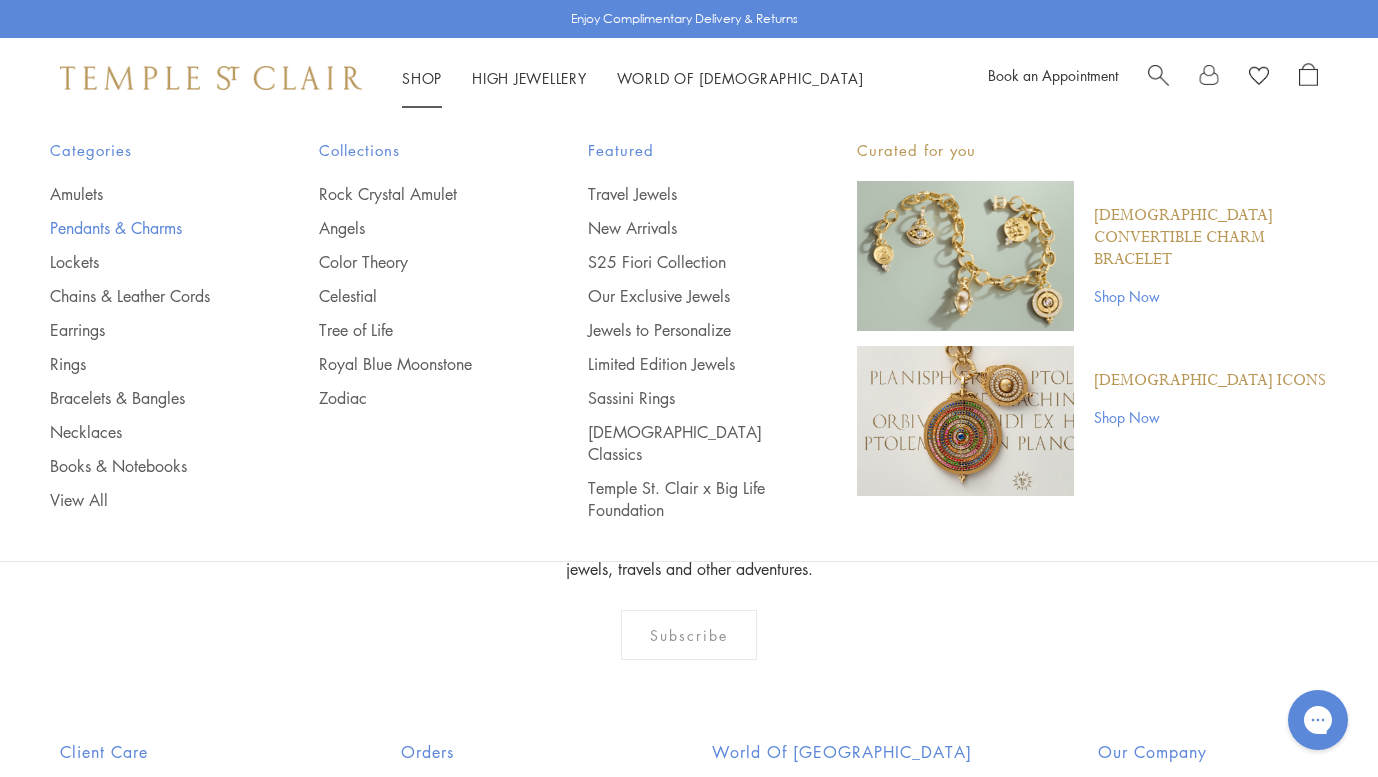 click on "Pendants & Charms" at bounding box center [144, 228] 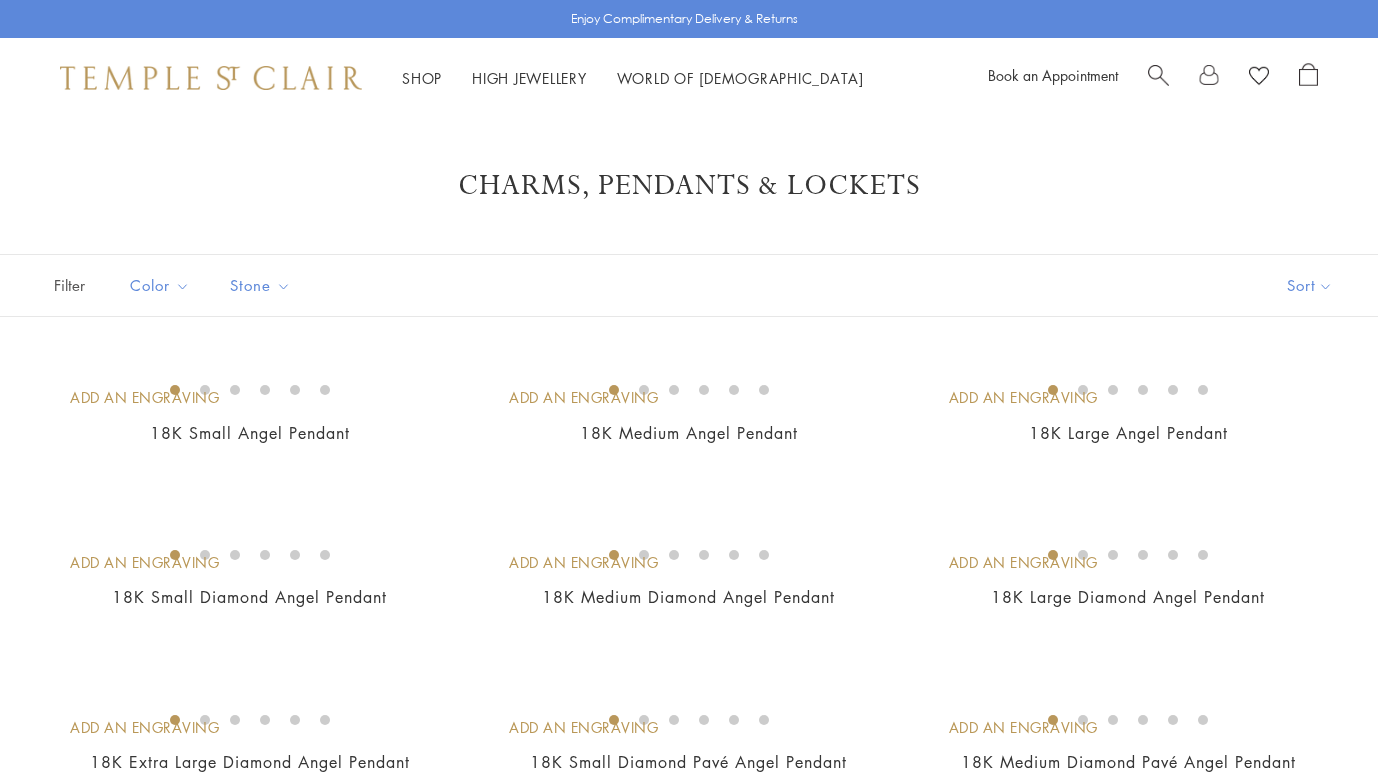 scroll, scrollTop: 0, scrollLeft: 0, axis: both 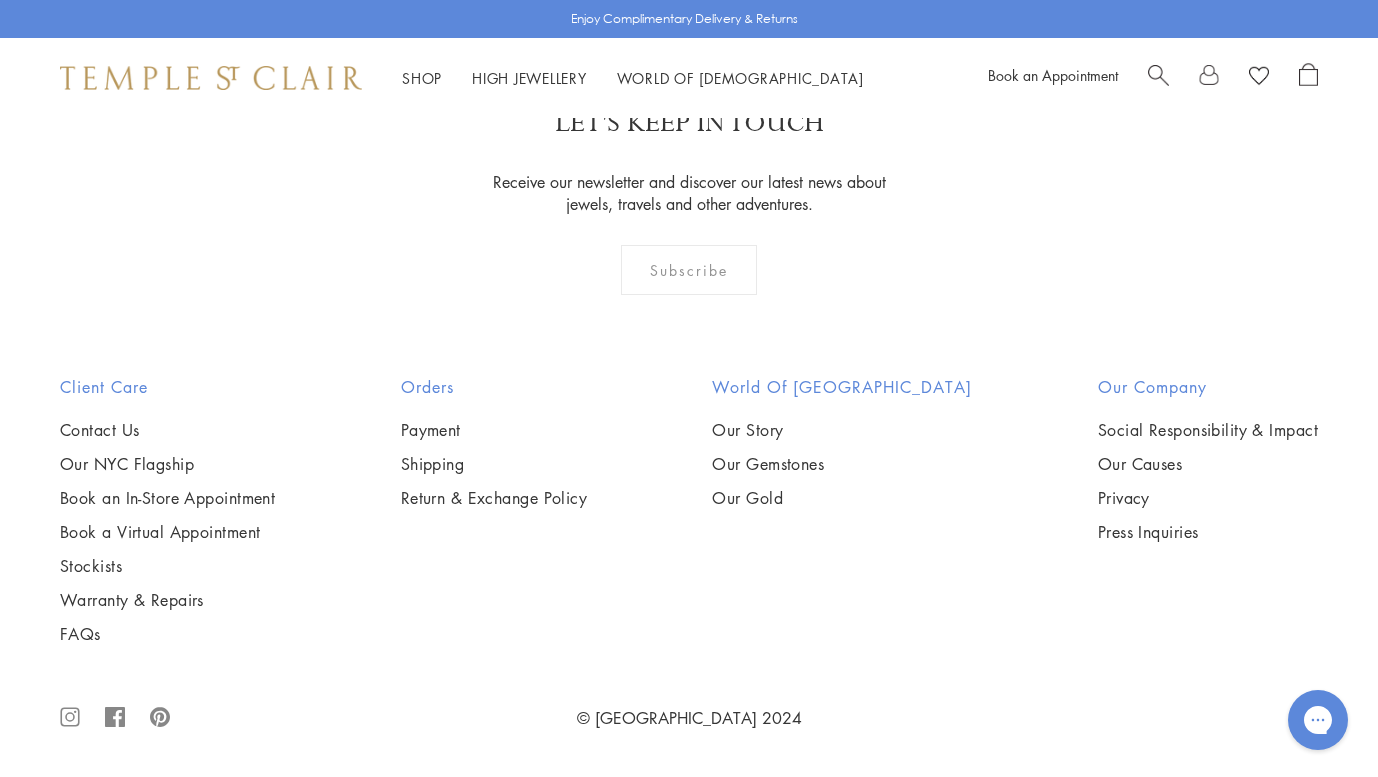 click at bounding box center [0, 0] 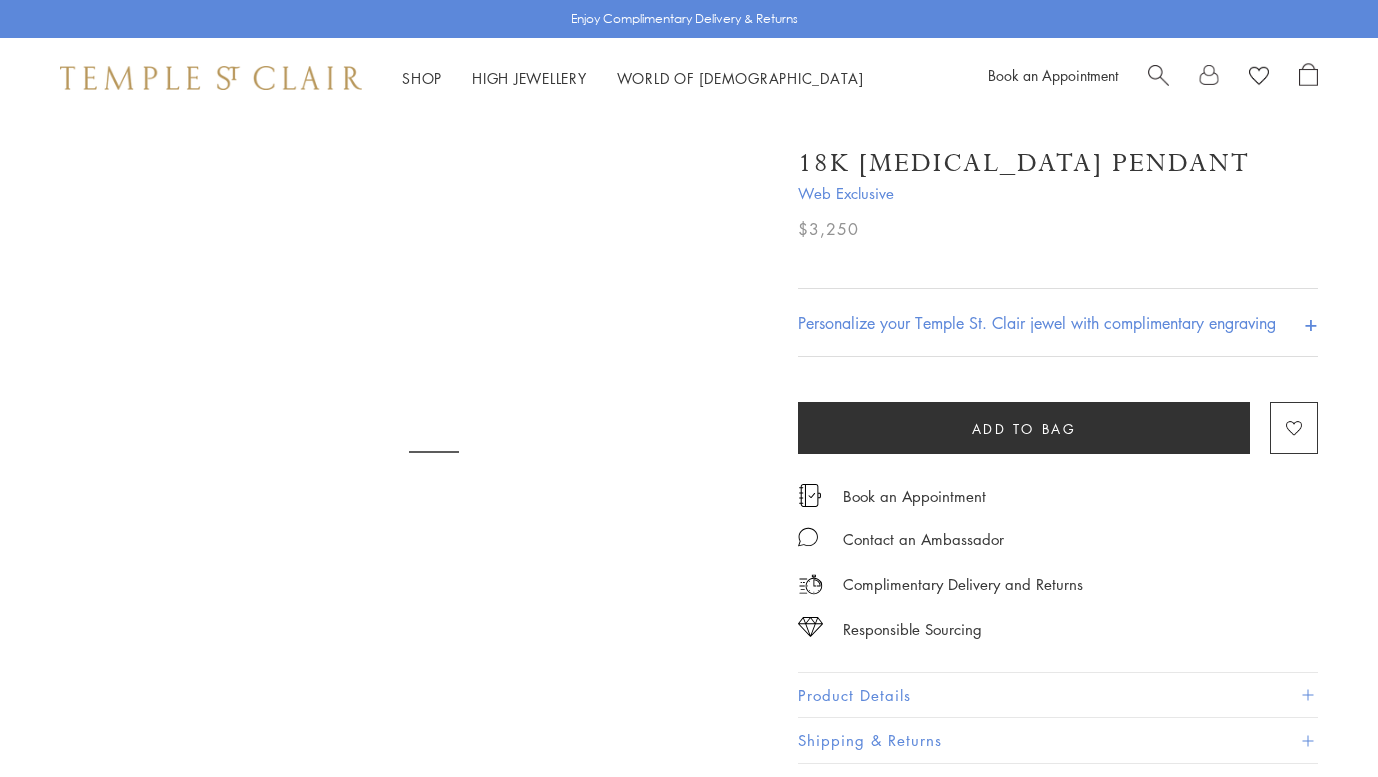 scroll, scrollTop: 0, scrollLeft: 0, axis: both 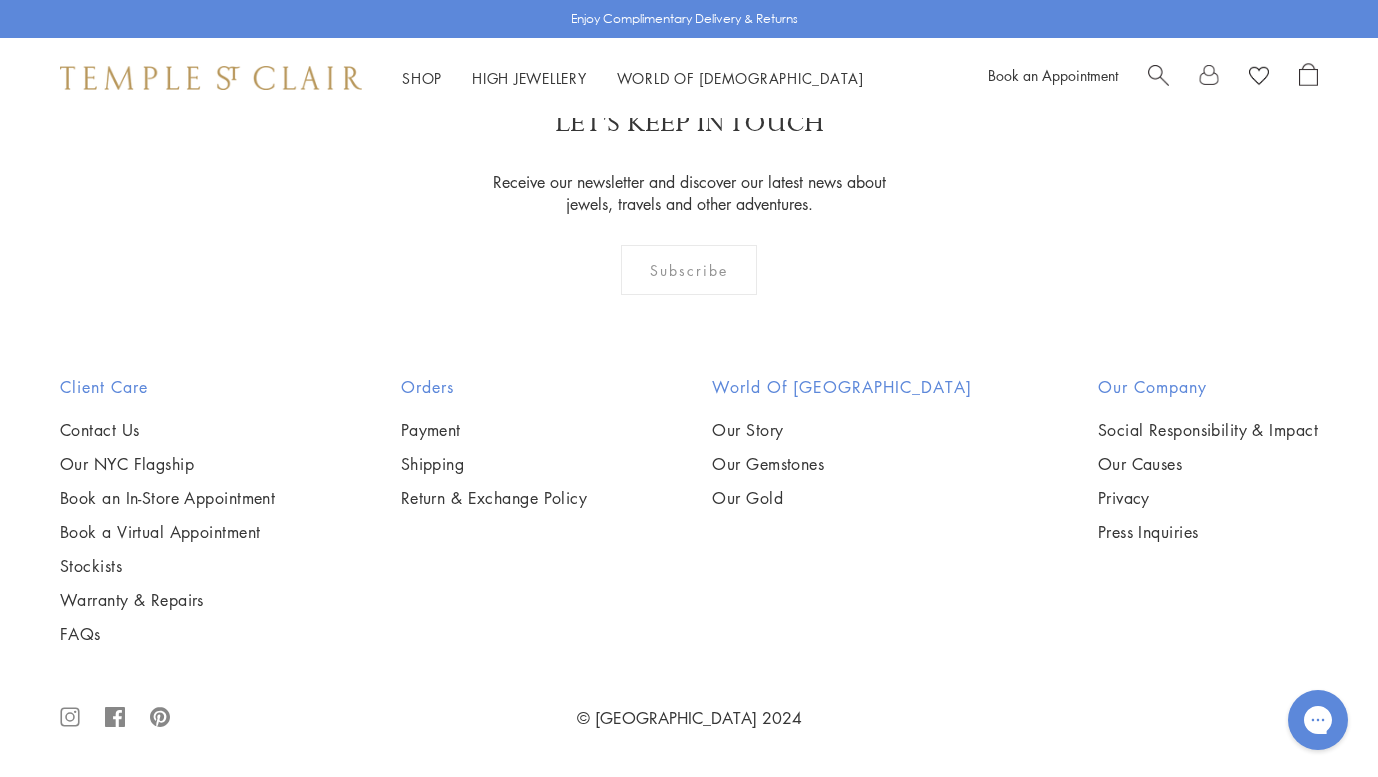 click at bounding box center [0, 0] 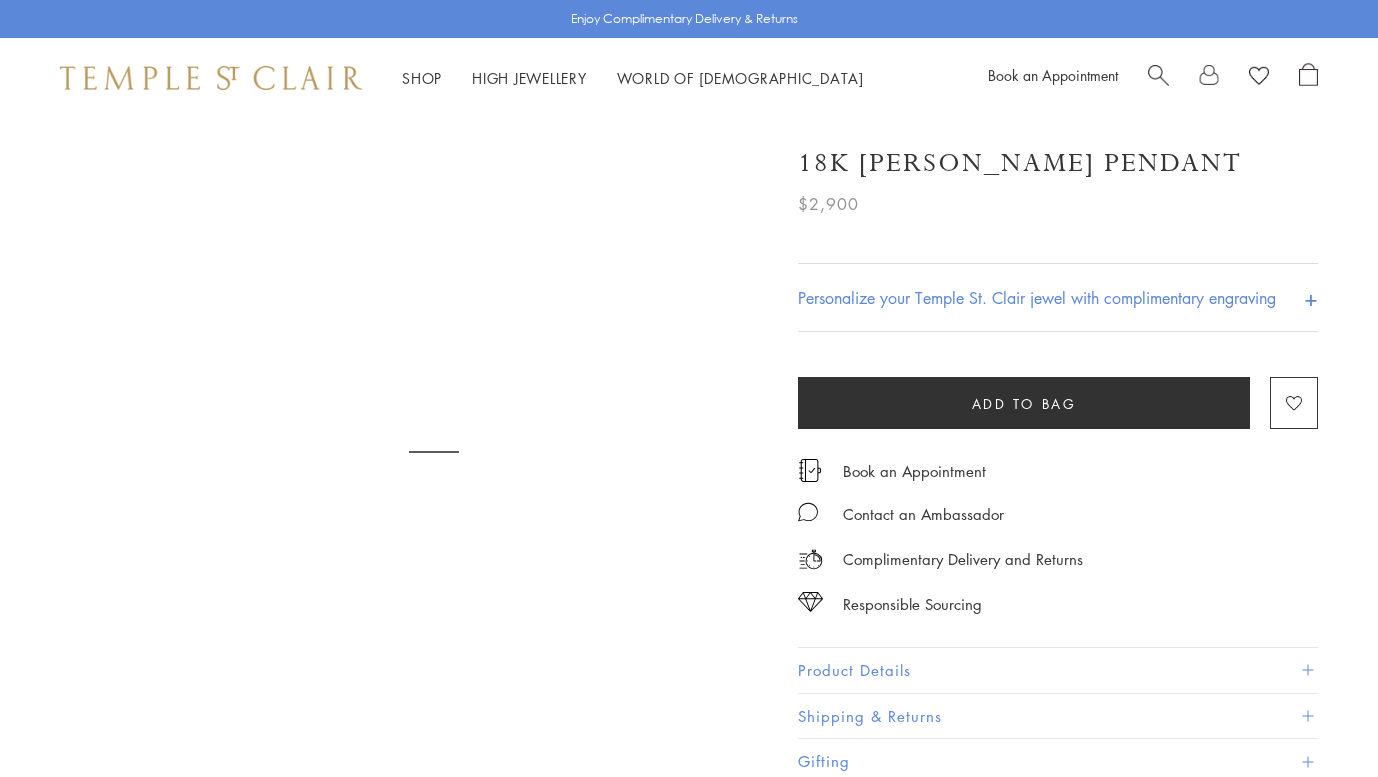scroll, scrollTop: 0, scrollLeft: 0, axis: both 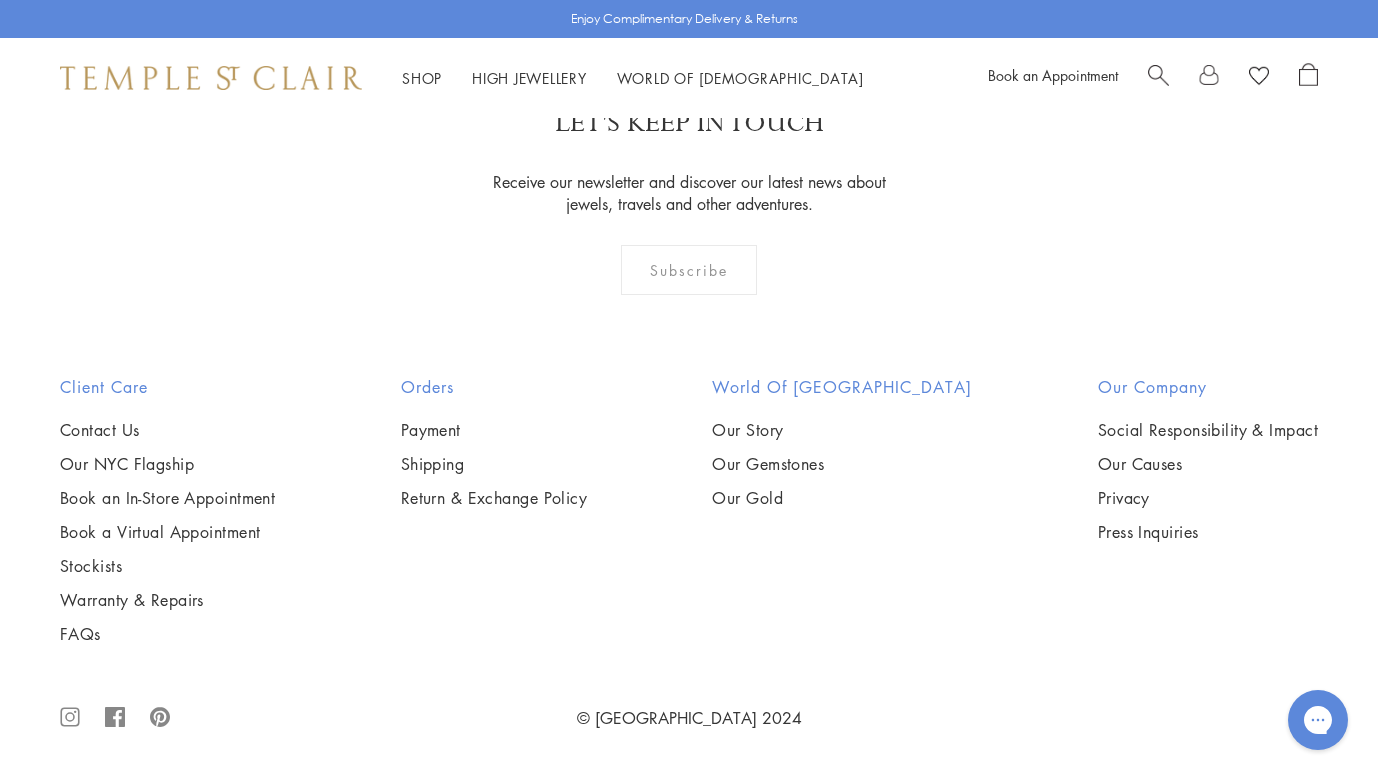 click at bounding box center [0, 0] 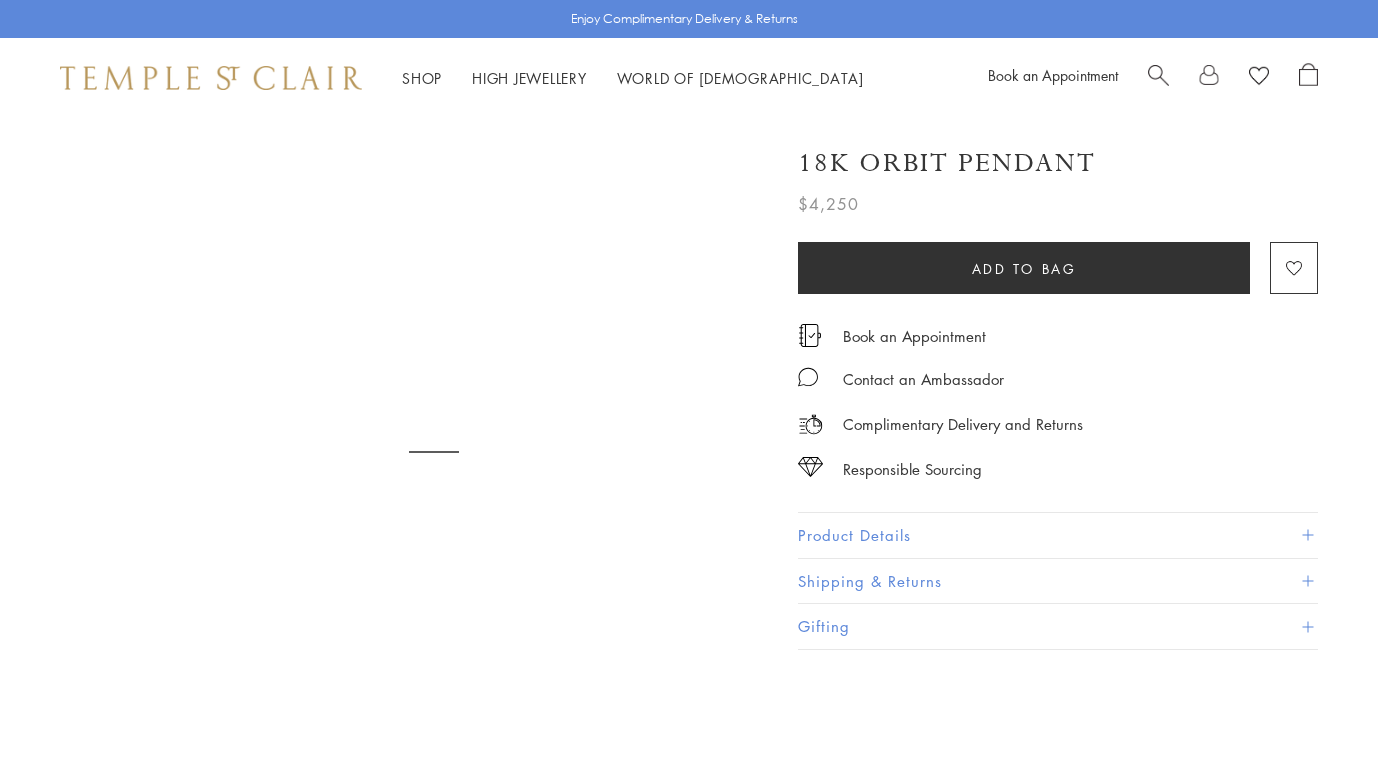 scroll, scrollTop: 0, scrollLeft: 0, axis: both 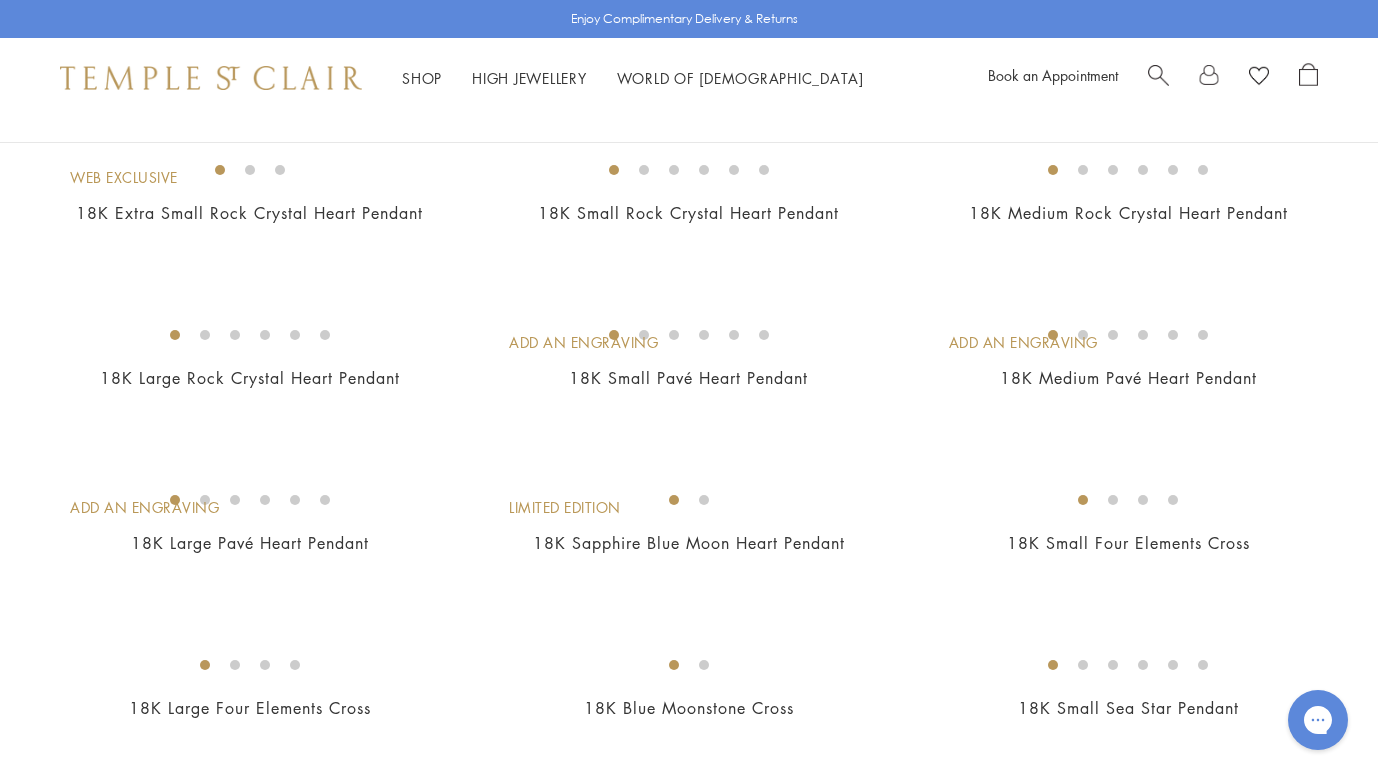 click at bounding box center [0, 0] 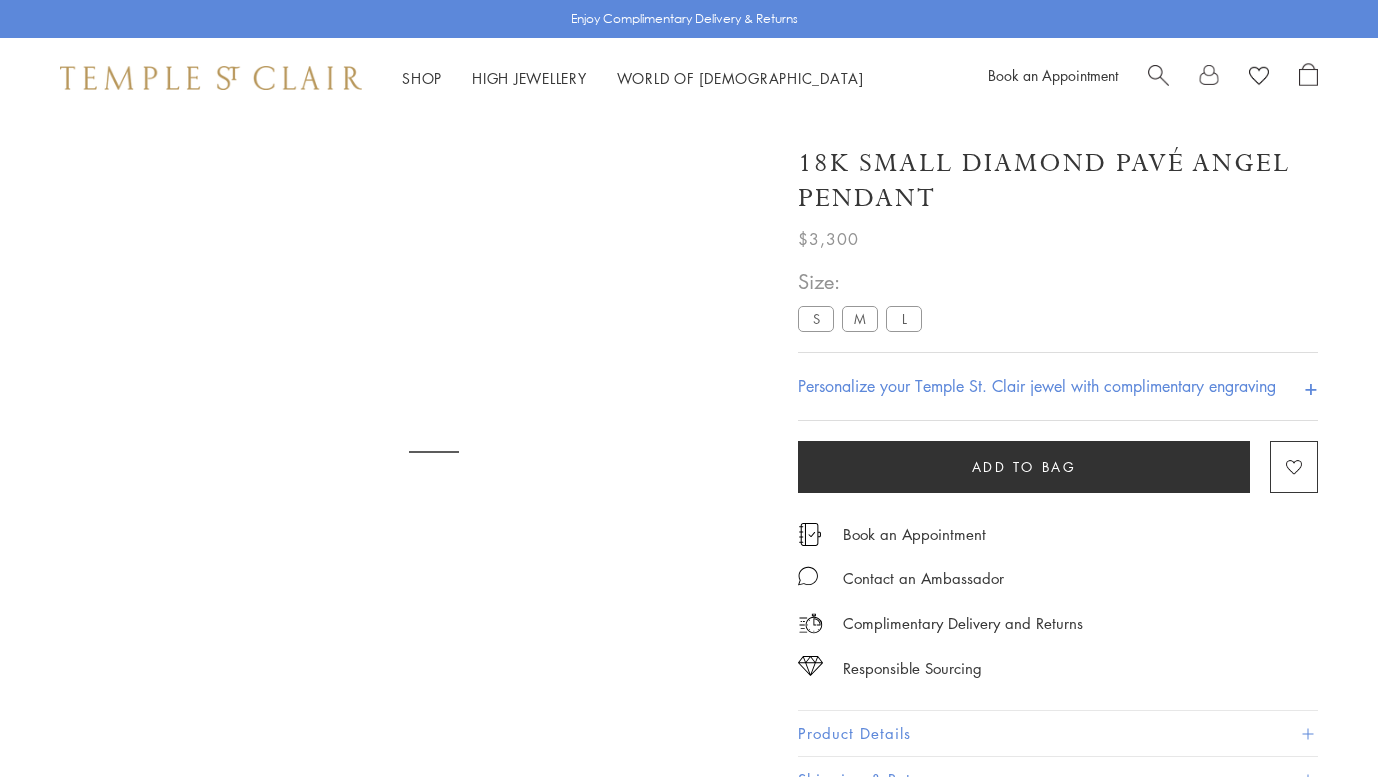 scroll, scrollTop: 0, scrollLeft: 0, axis: both 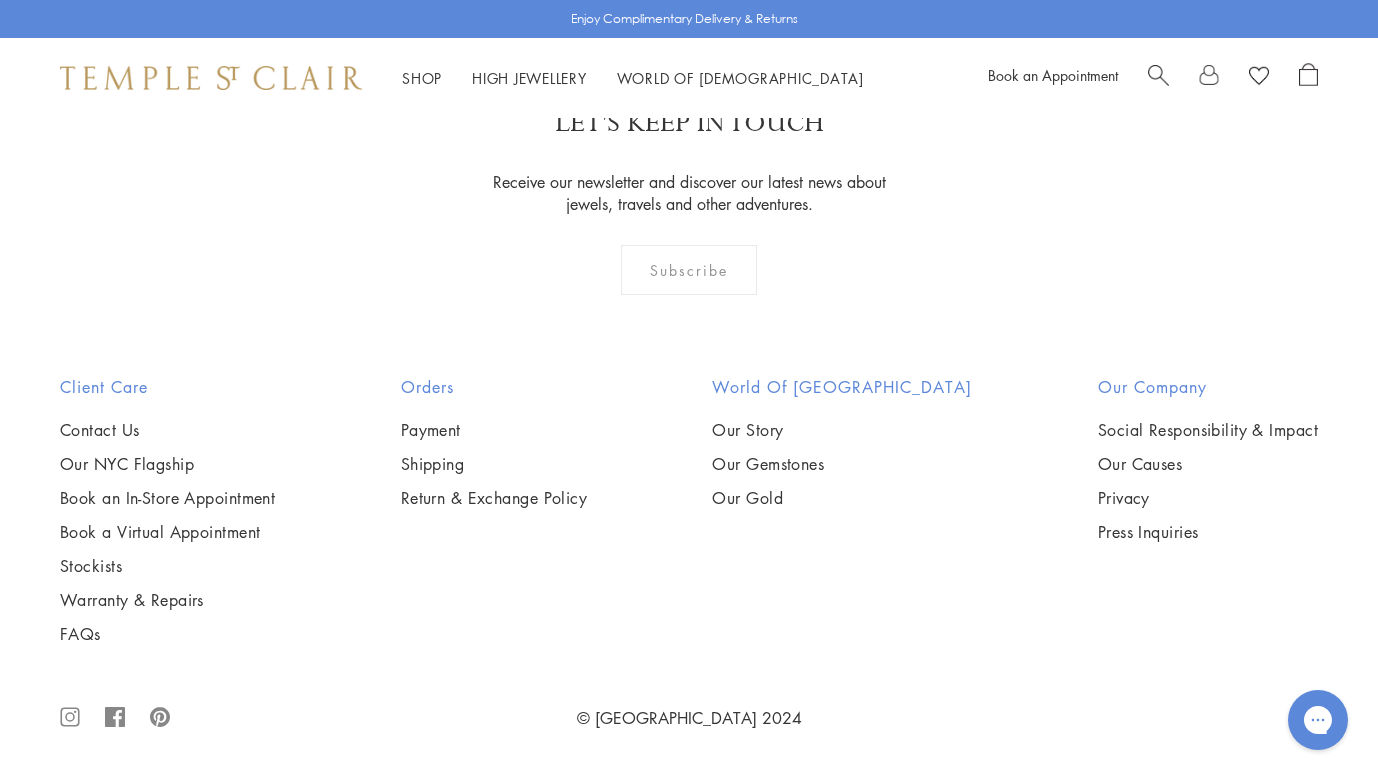 click at bounding box center (207, -932) 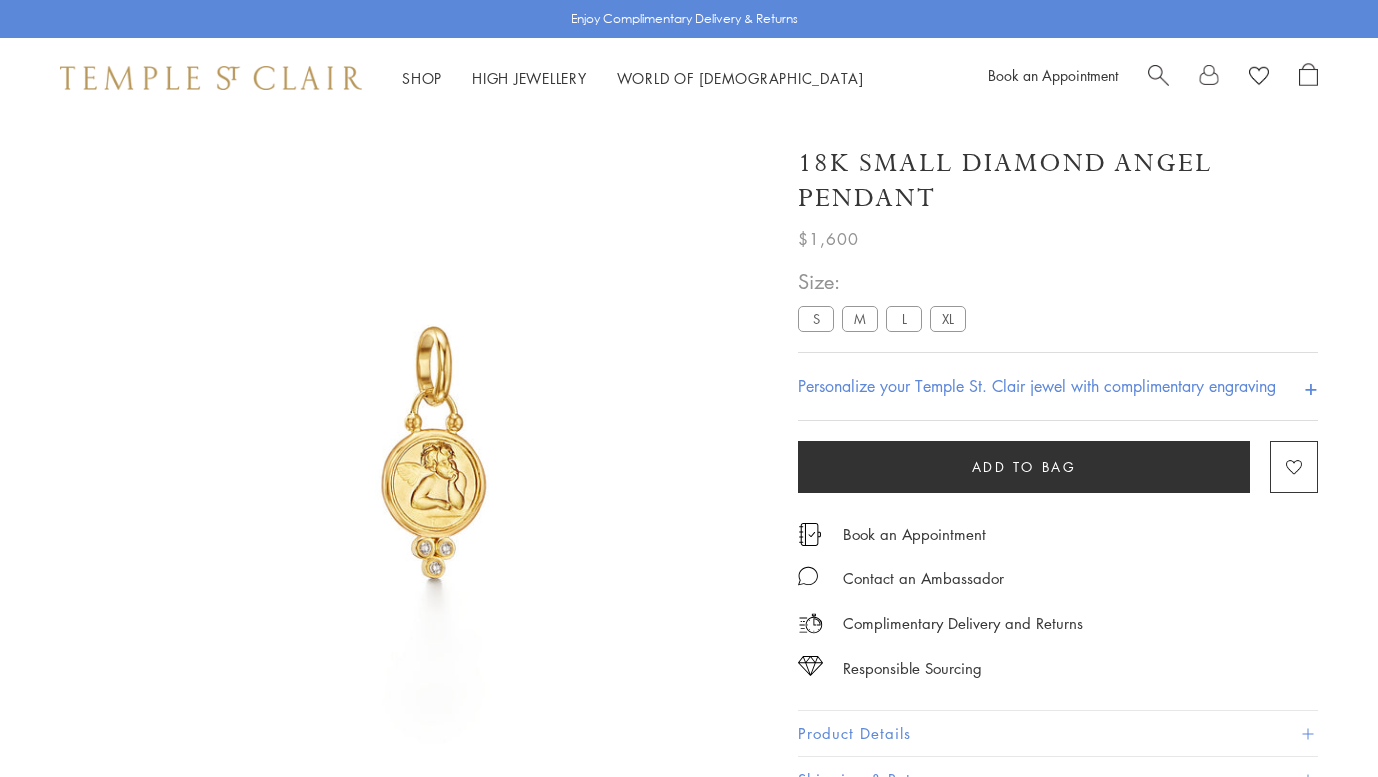 scroll, scrollTop: 0, scrollLeft: 0, axis: both 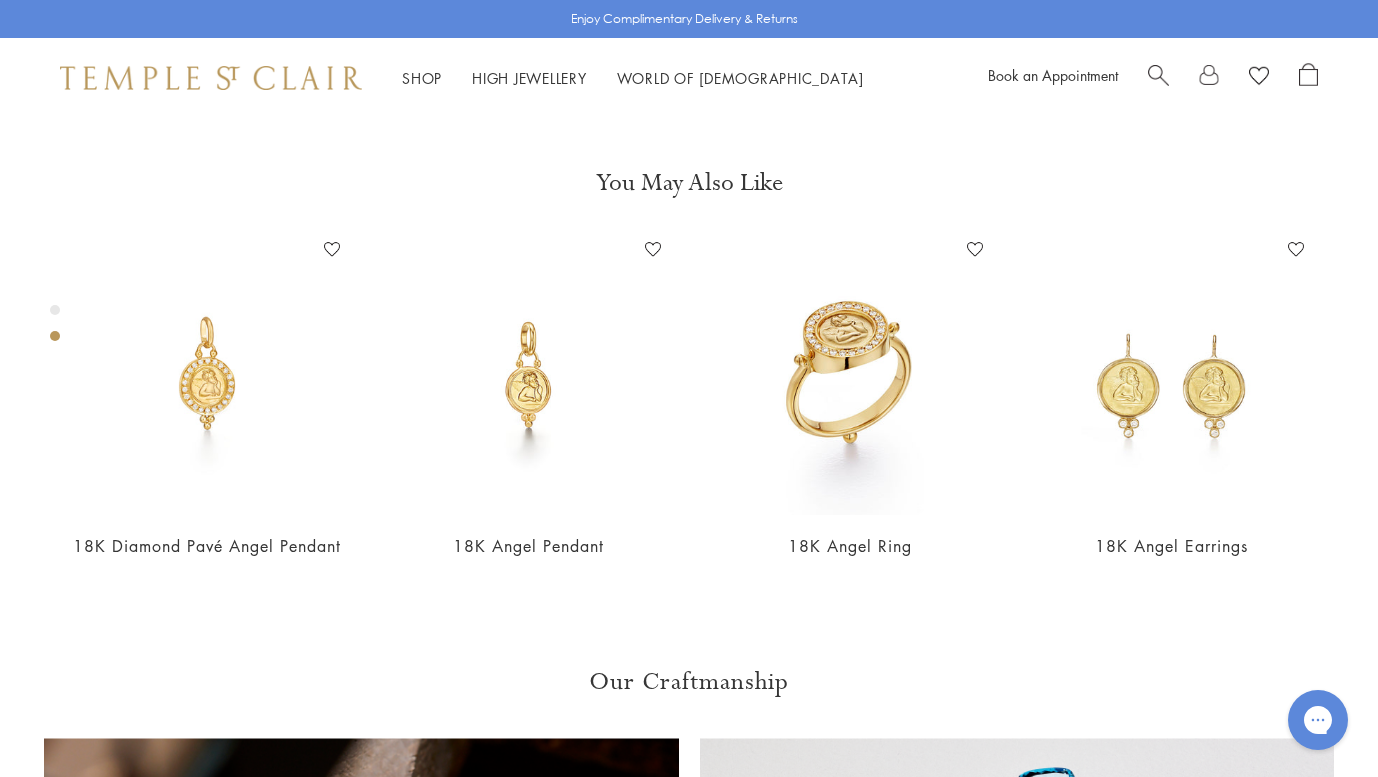 click on "M" at bounding box center [860, -434] 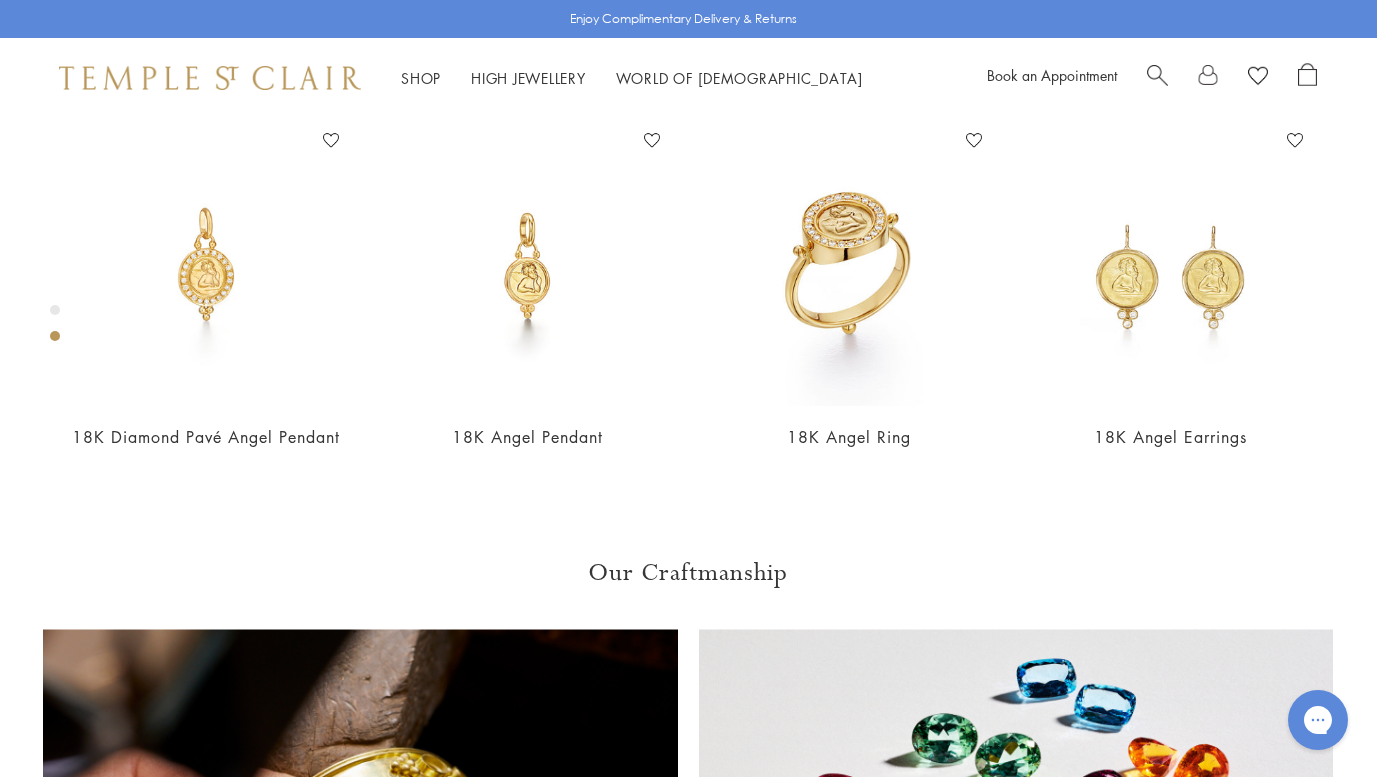 scroll, scrollTop: 334, scrollLeft: 1, axis: both 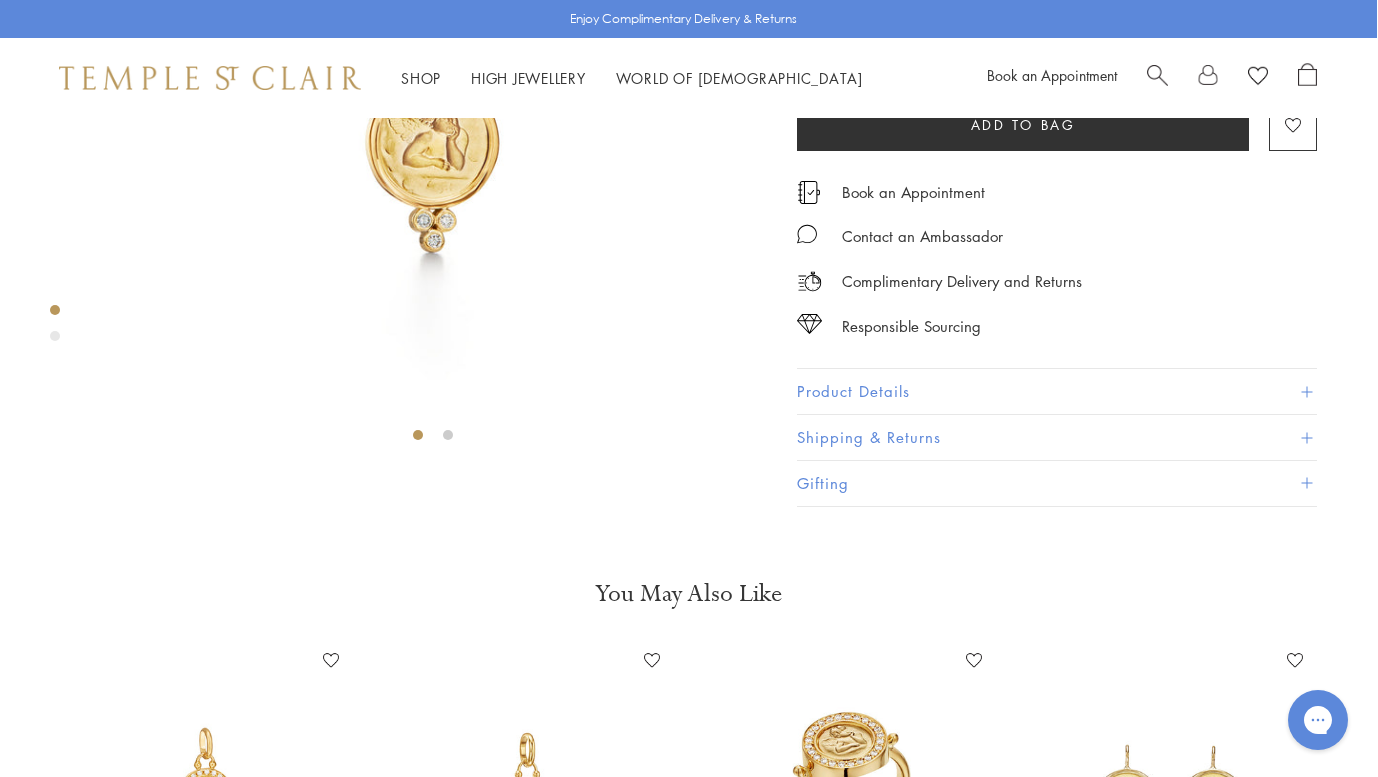 click on "L" at bounding box center [903, -23] 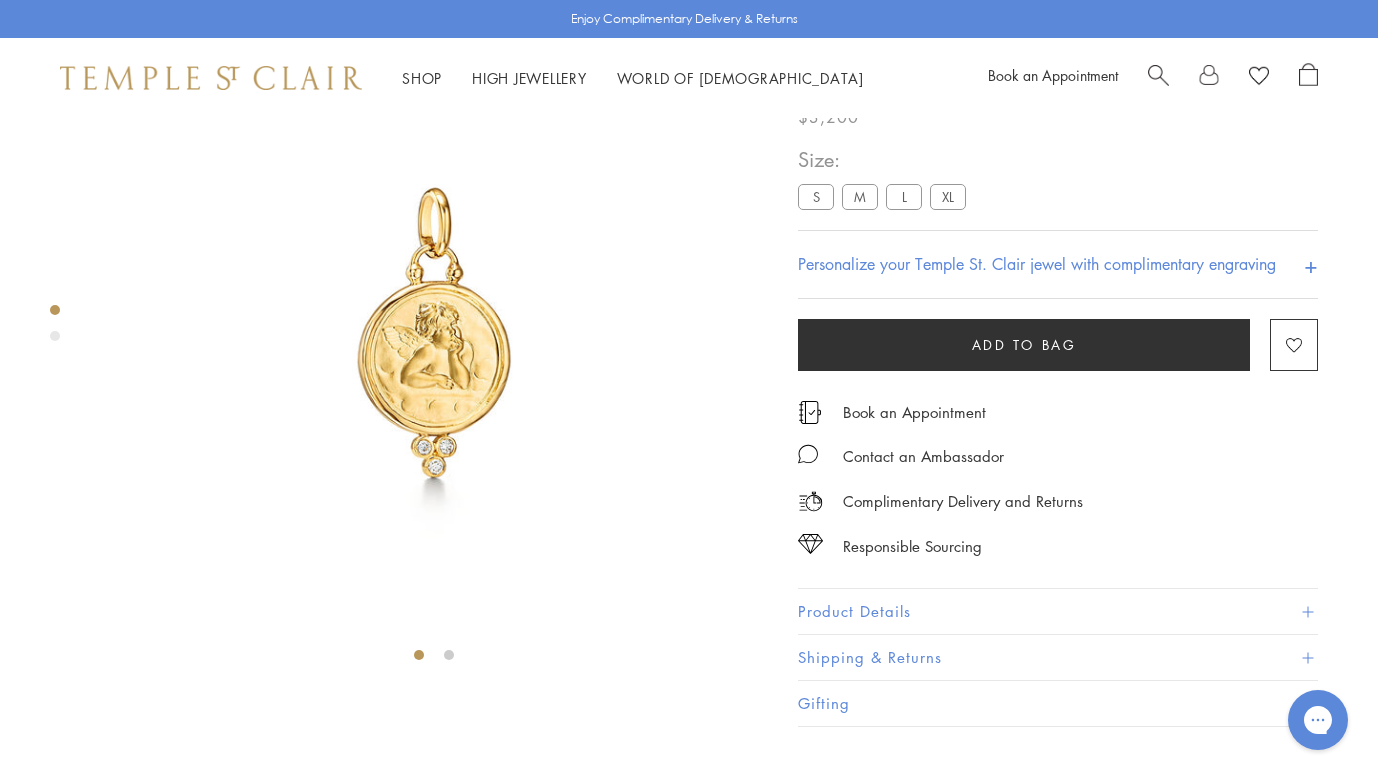 scroll, scrollTop: 0, scrollLeft: 0, axis: both 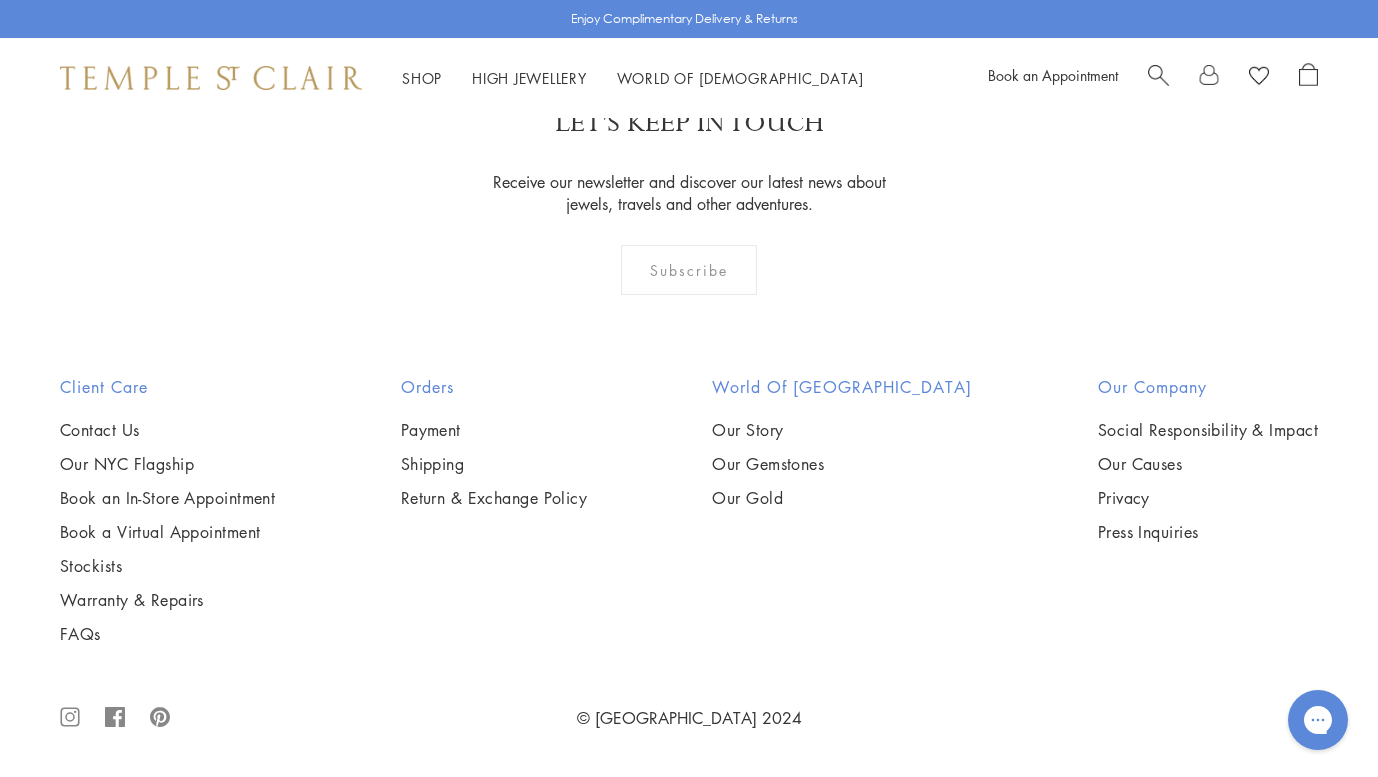 click at bounding box center (0, 0) 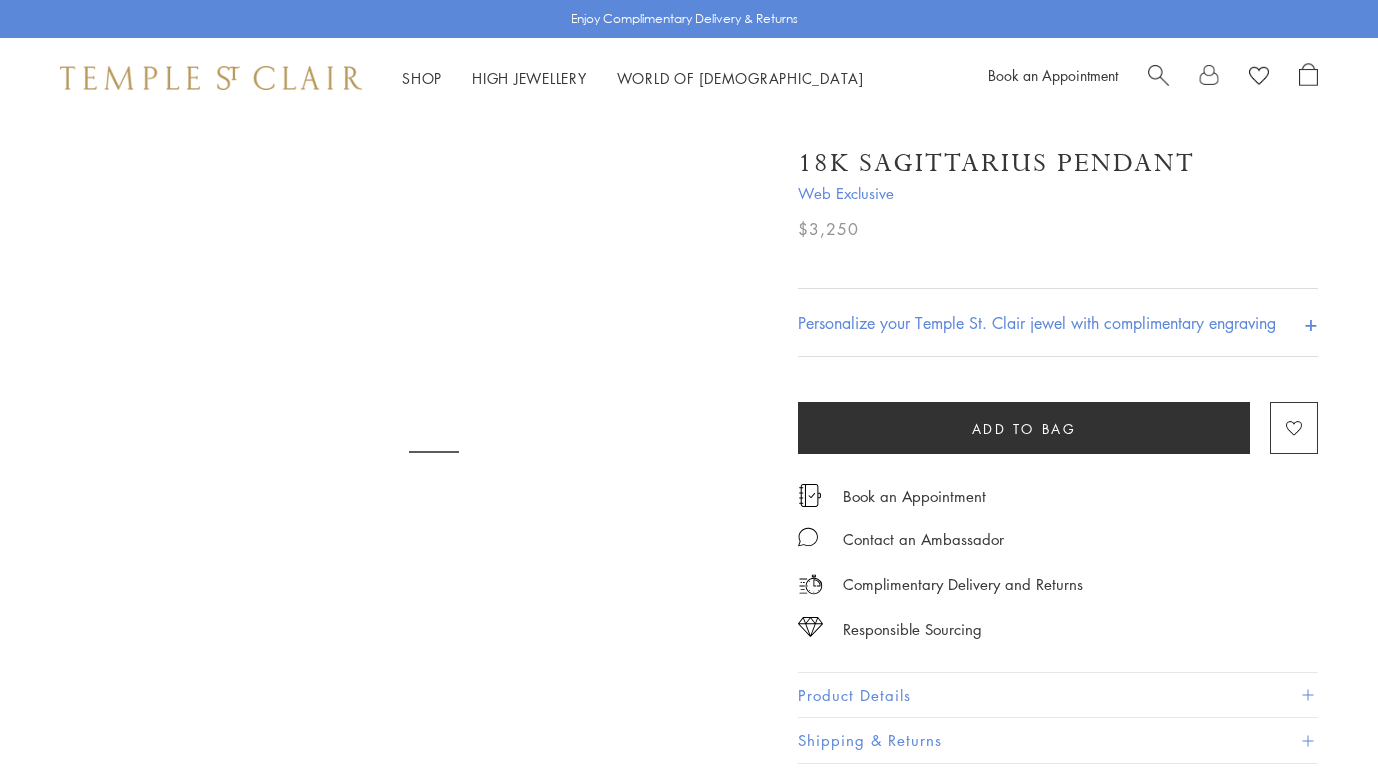 scroll, scrollTop: 0, scrollLeft: 0, axis: both 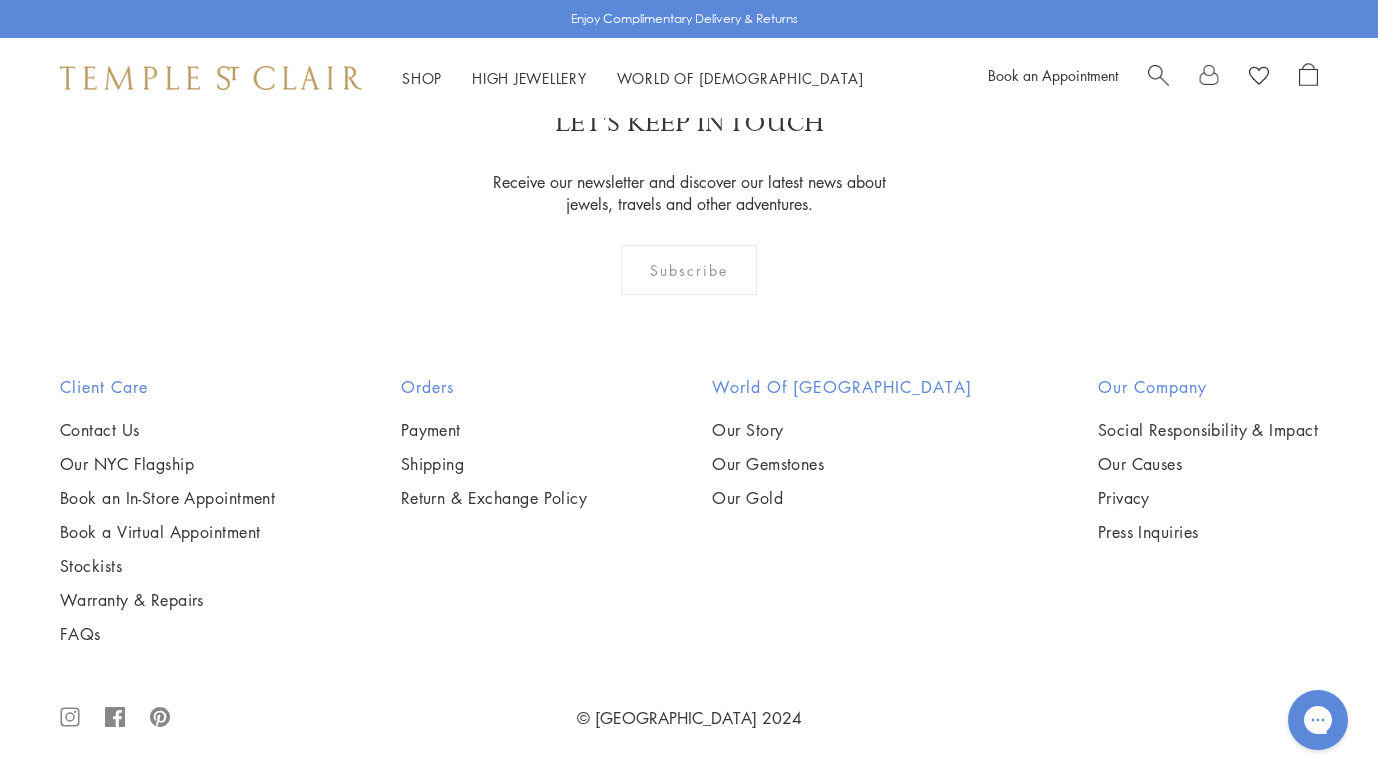 click on "2" at bounding box center (657, -54) 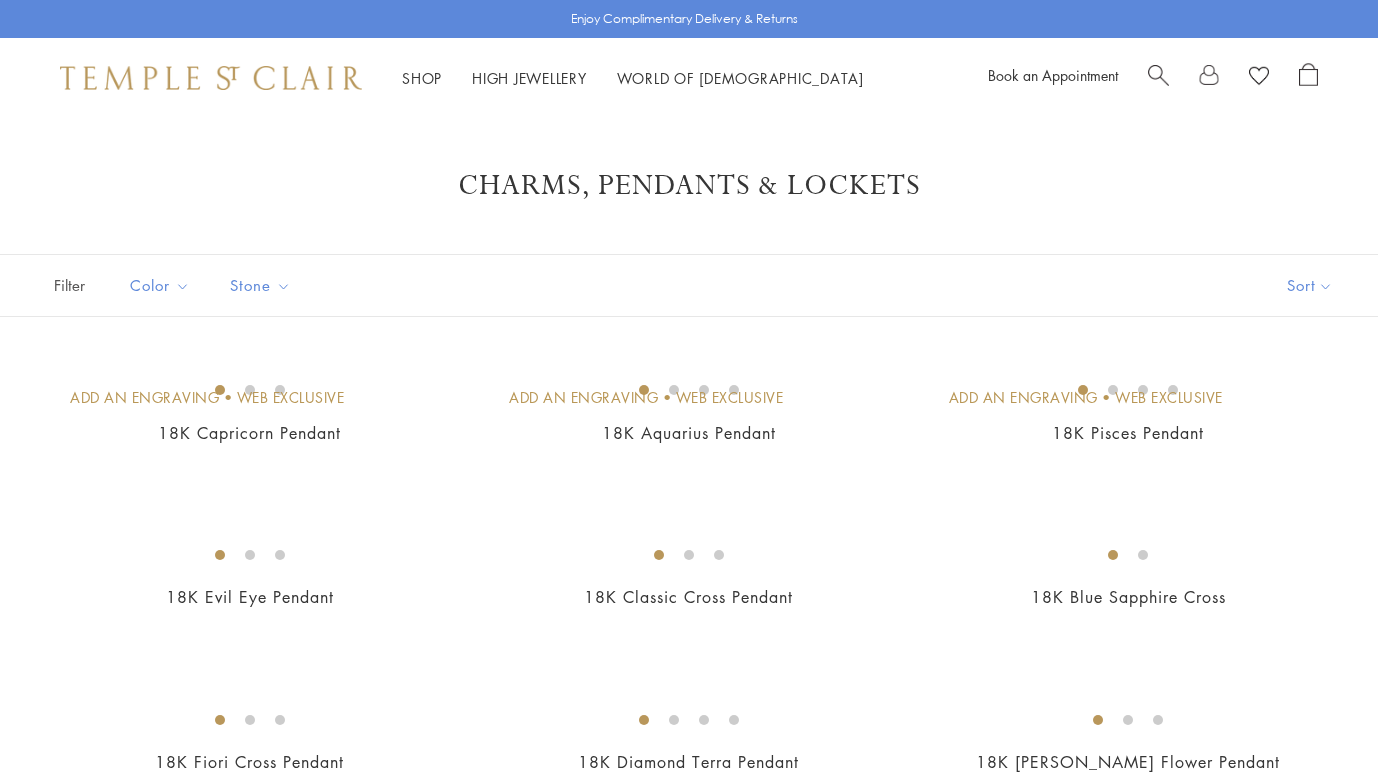 scroll, scrollTop: 0, scrollLeft: 0, axis: both 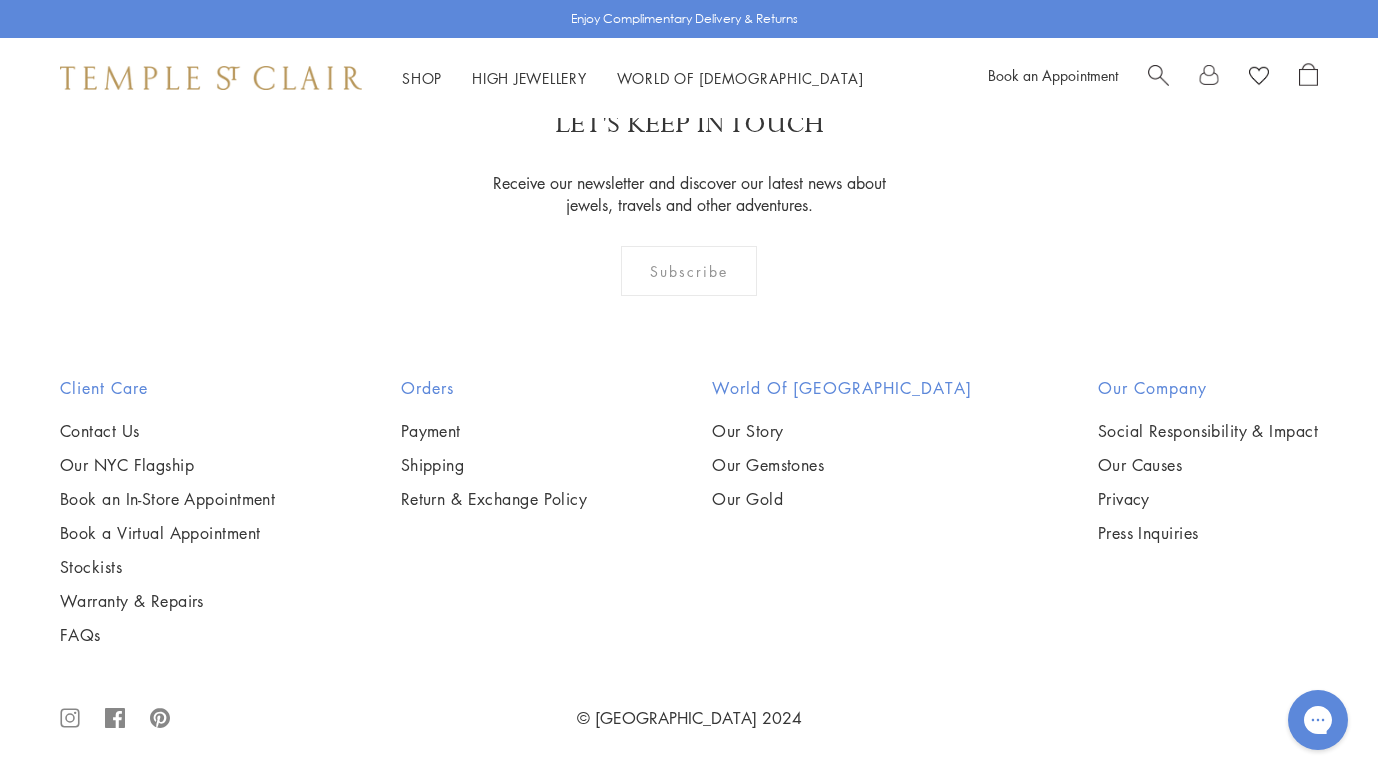 click on "3" at bounding box center (754, -53) 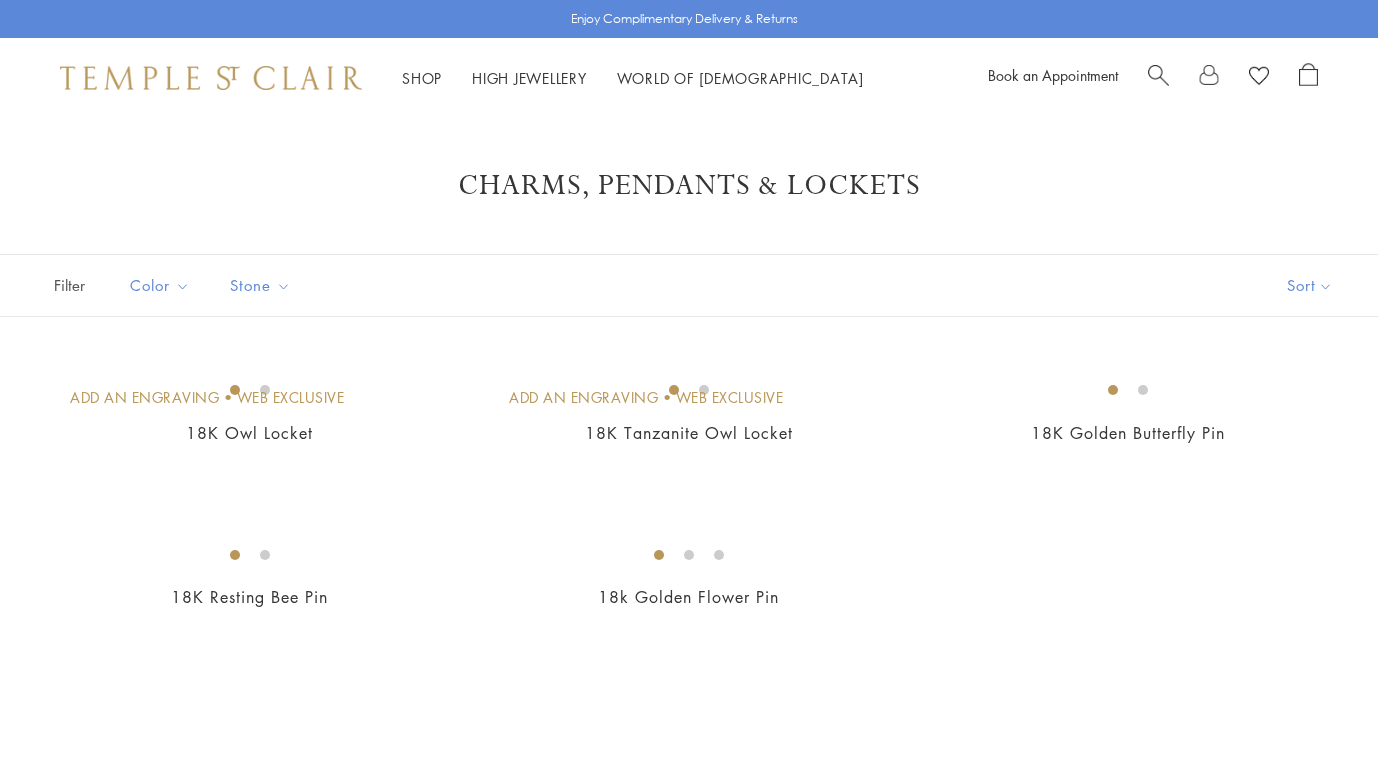 scroll, scrollTop: 0, scrollLeft: 0, axis: both 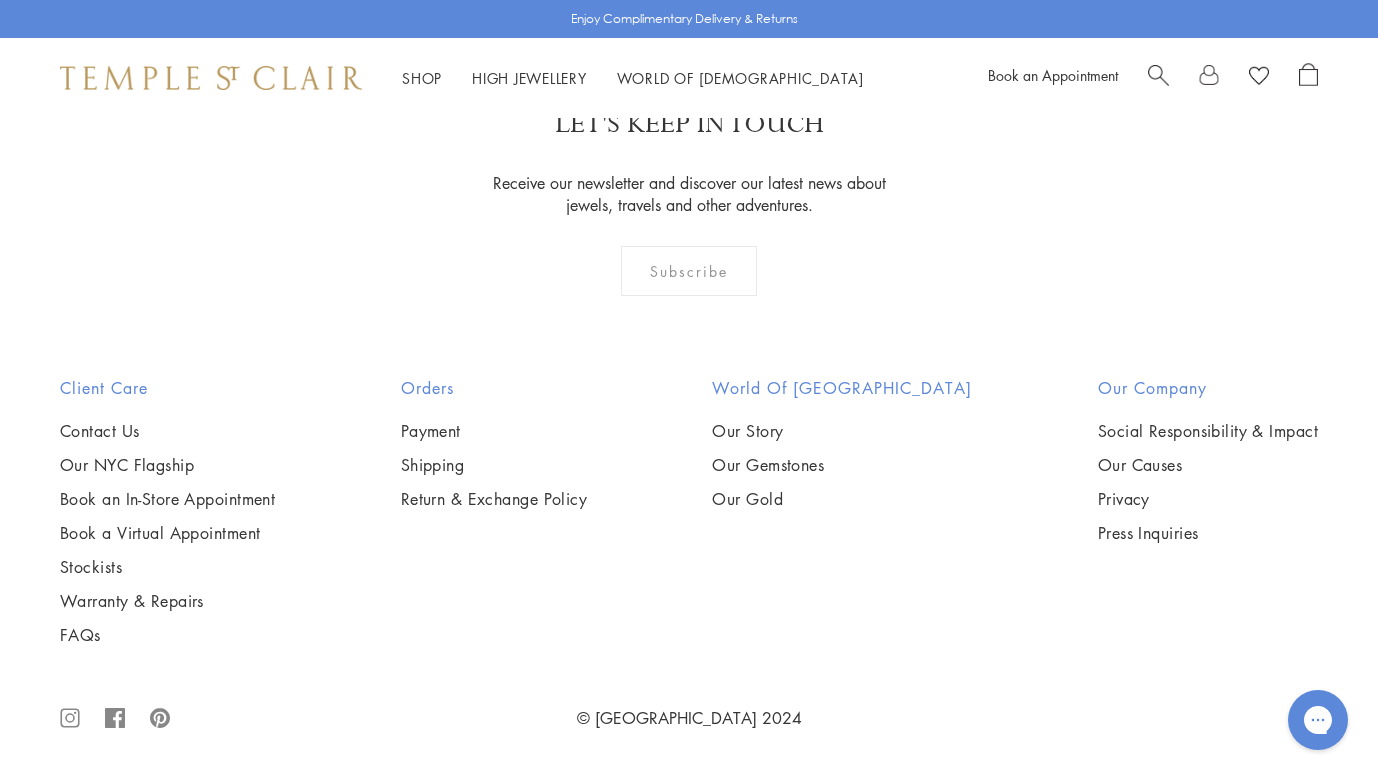 click on "1" at bounding box center (655, -53) 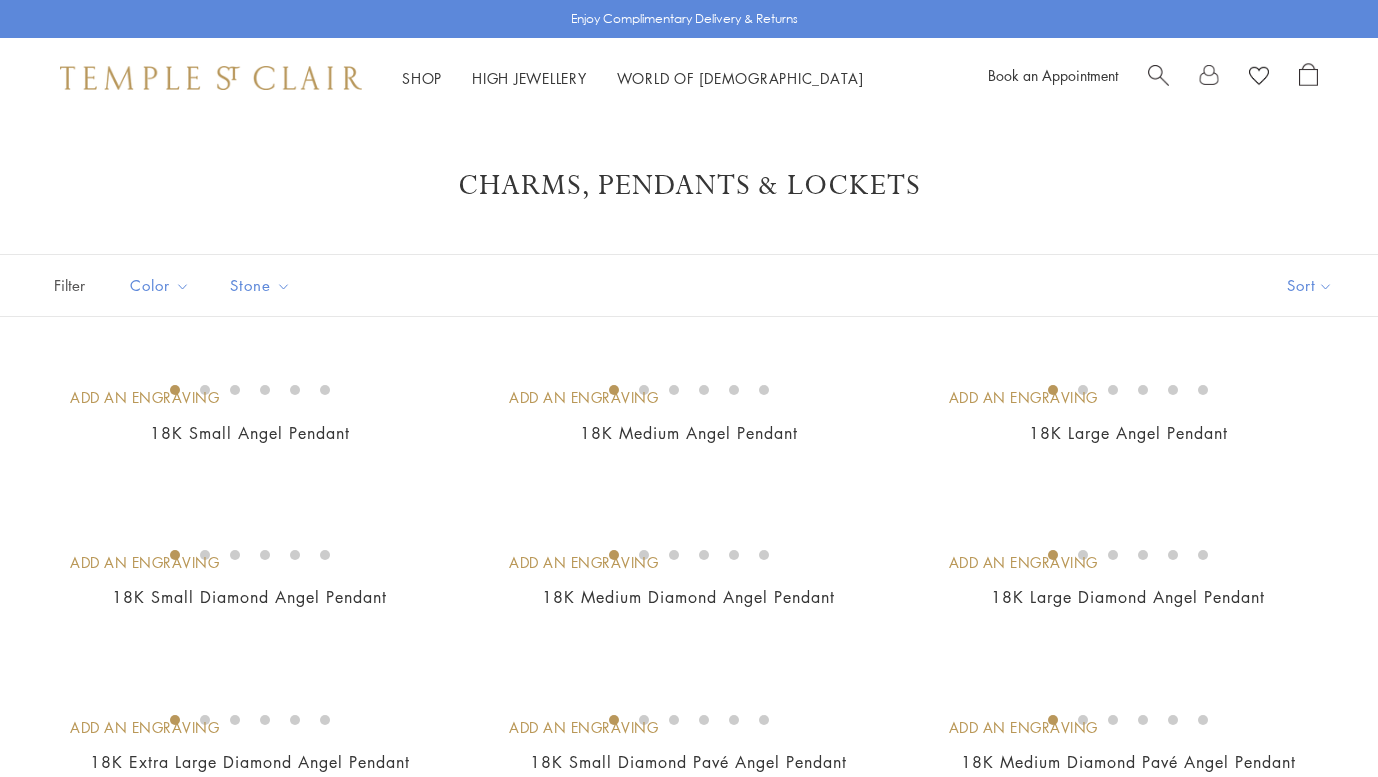 scroll, scrollTop: 0, scrollLeft: 0, axis: both 